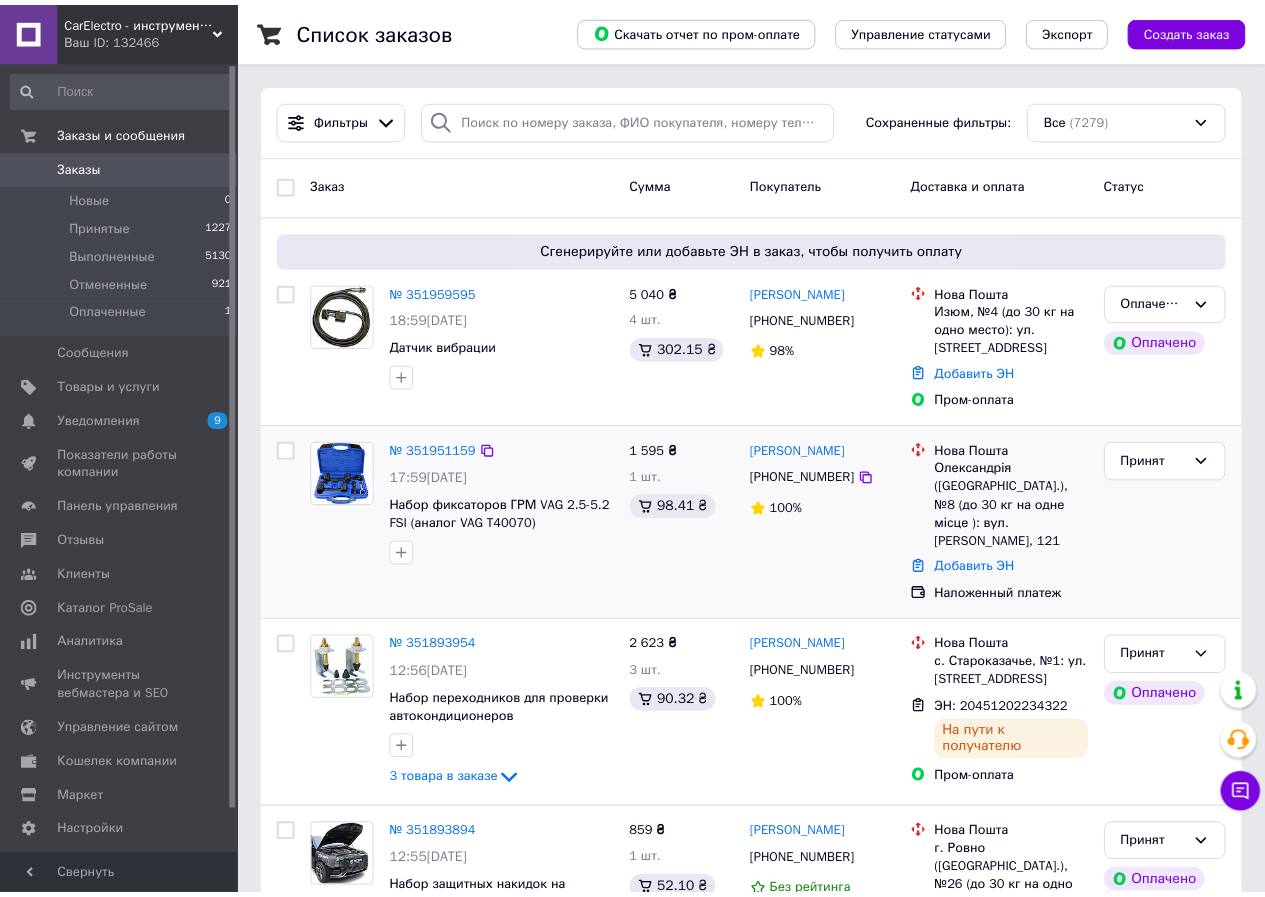 scroll, scrollTop: 0, scrollLeft: 0, axis: both 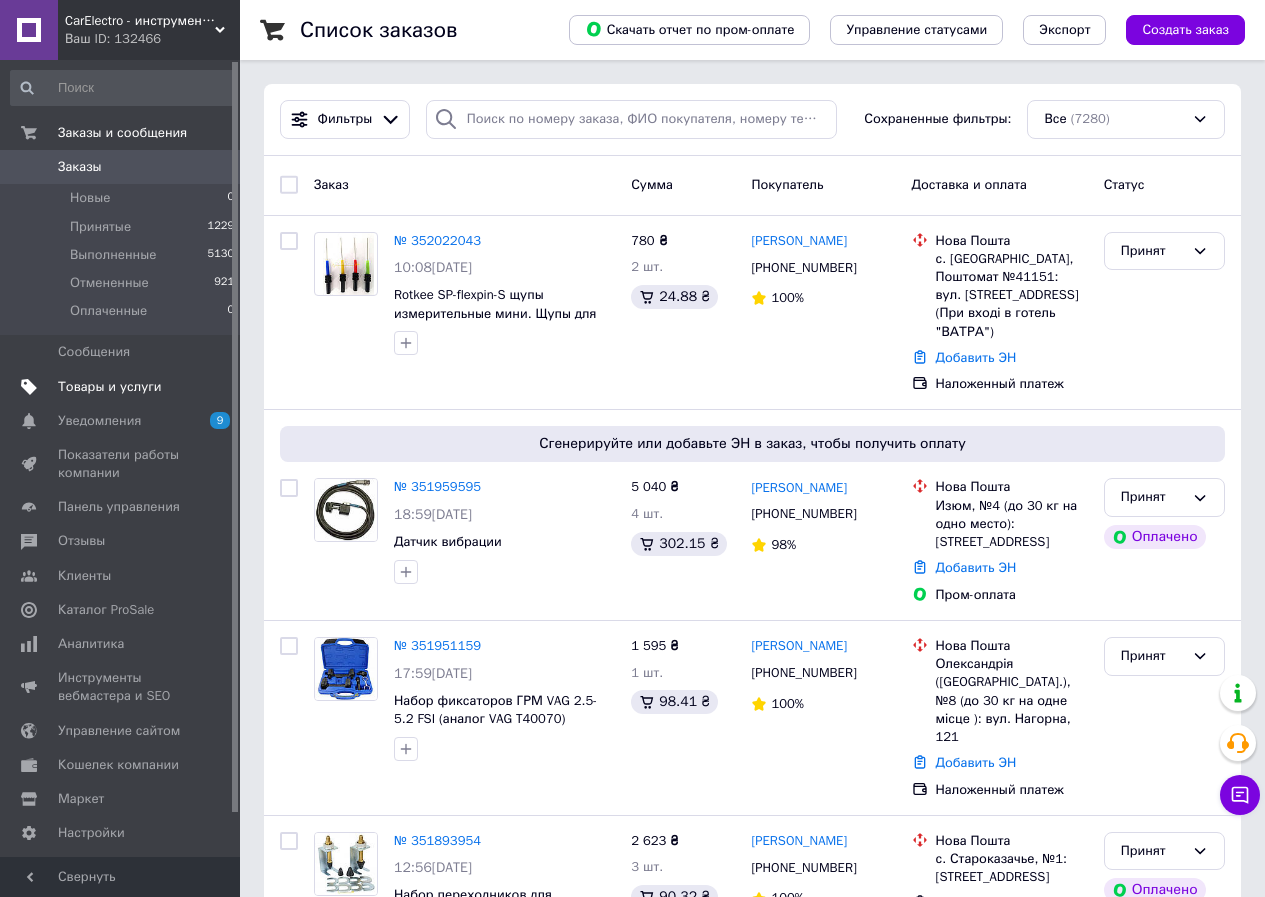 click on "Товары и услуги" at bounding box center (123, 387) 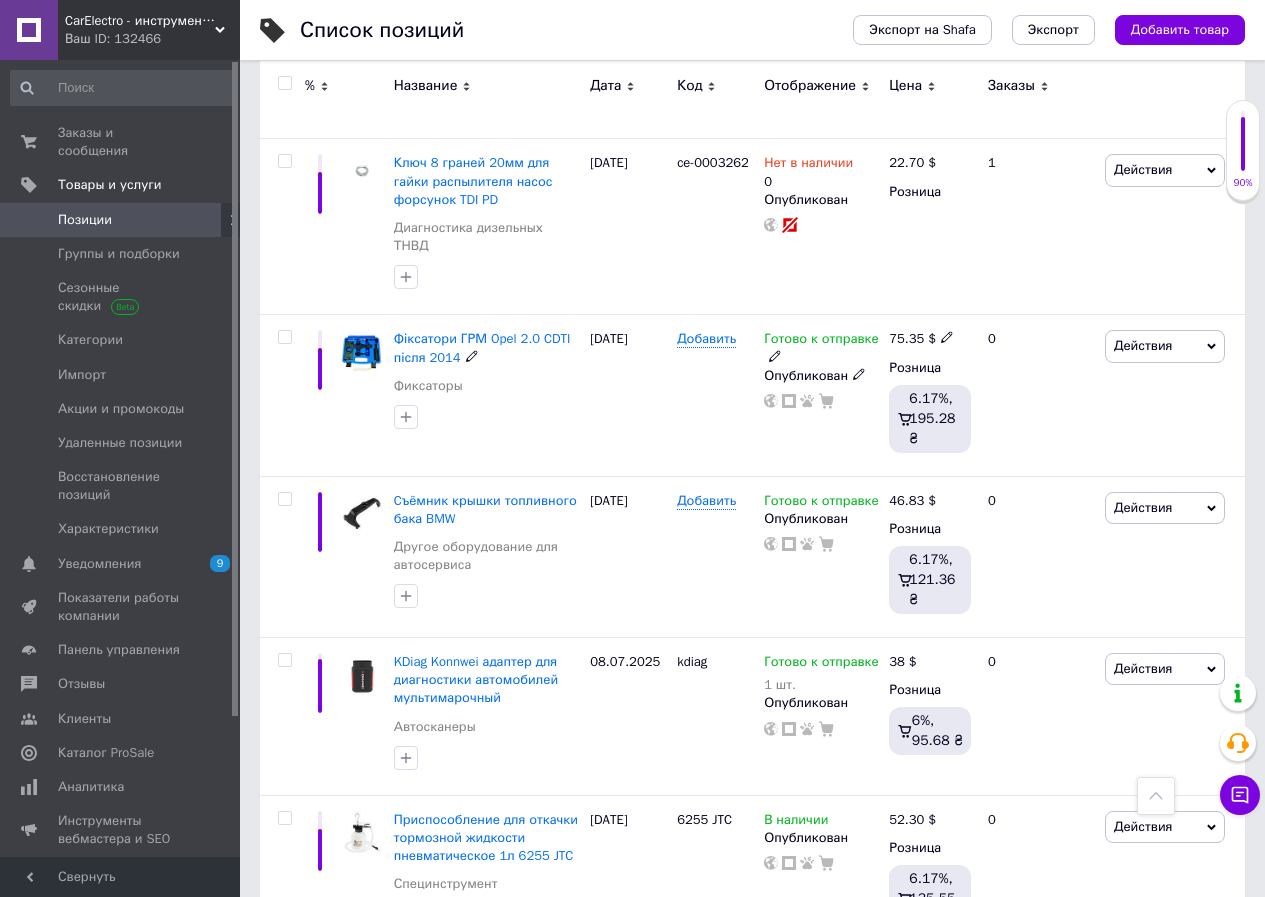 scroll, scrollTop: 2819, scrollLeft: 0, axis: vertical 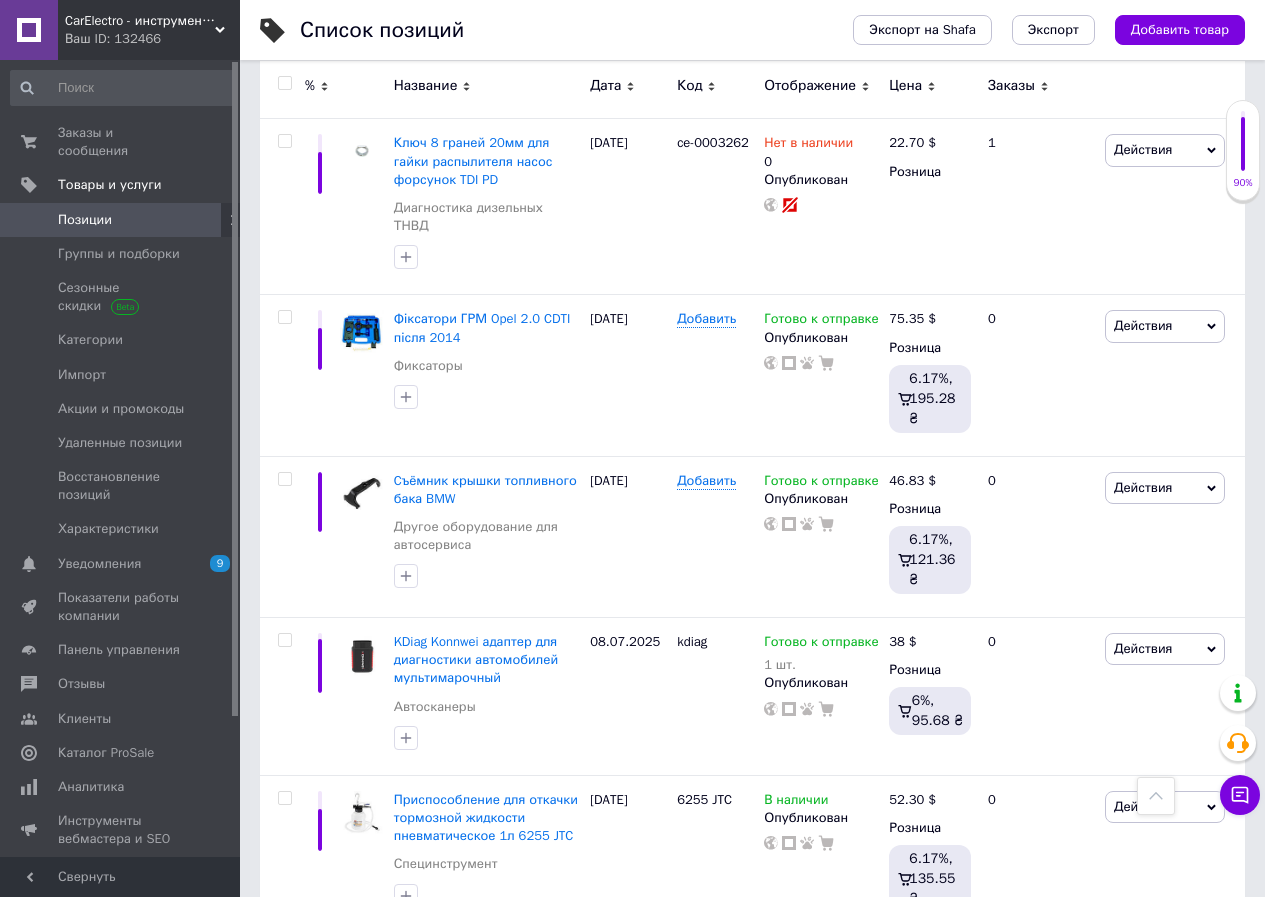 click on "3" at bounding box center [372, 977] 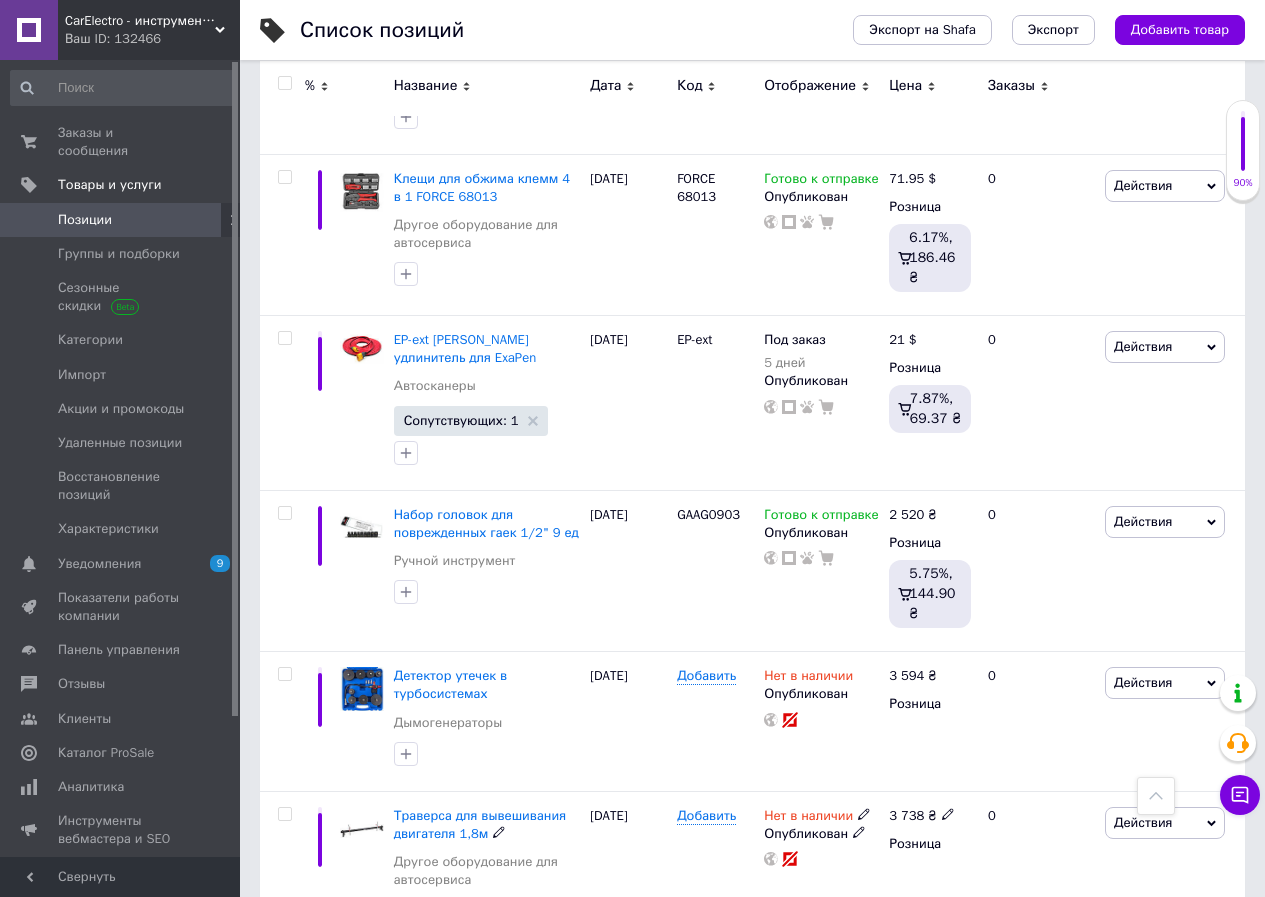 scroll, scrollTop: 740, scrollLeft: 0, axis: vertical 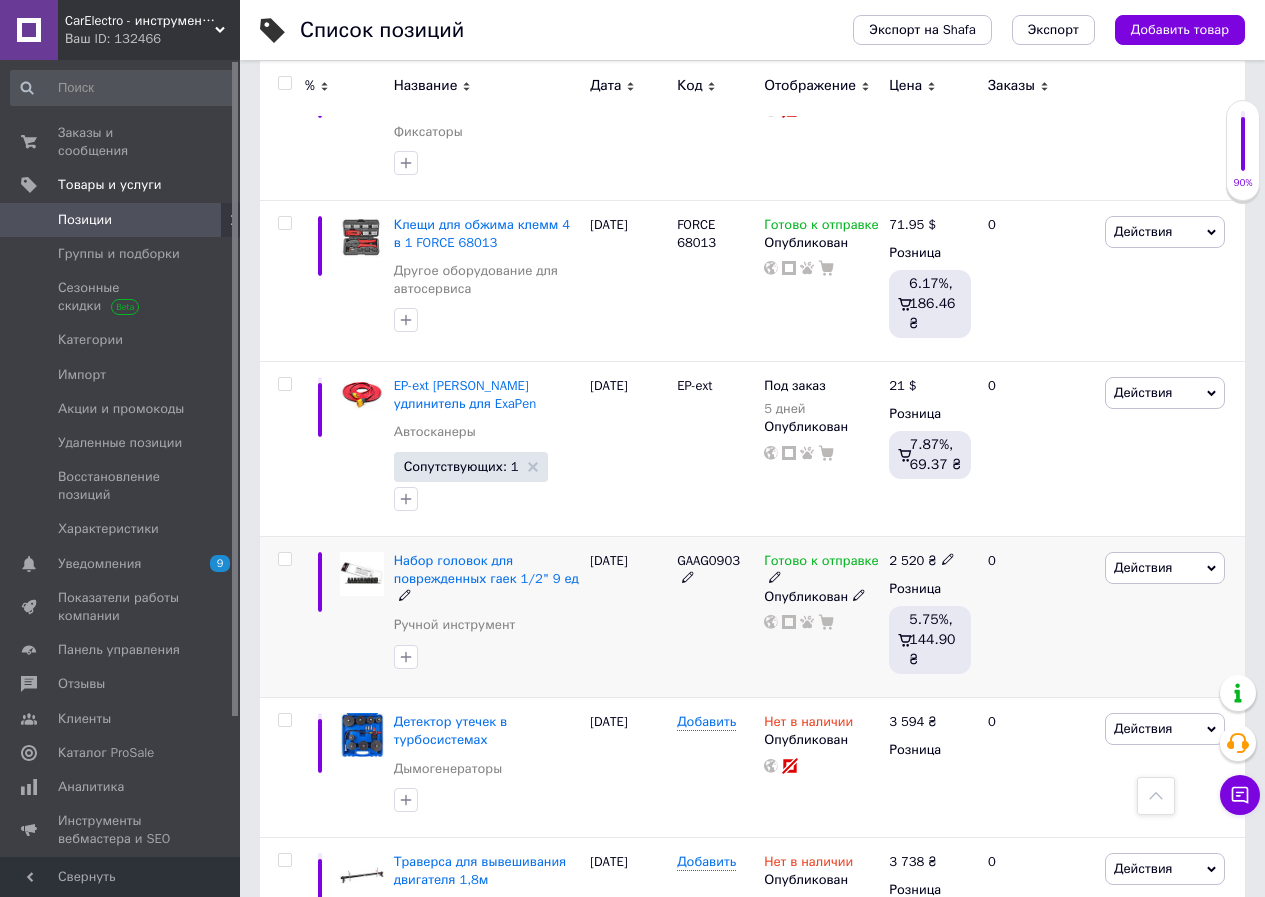 click 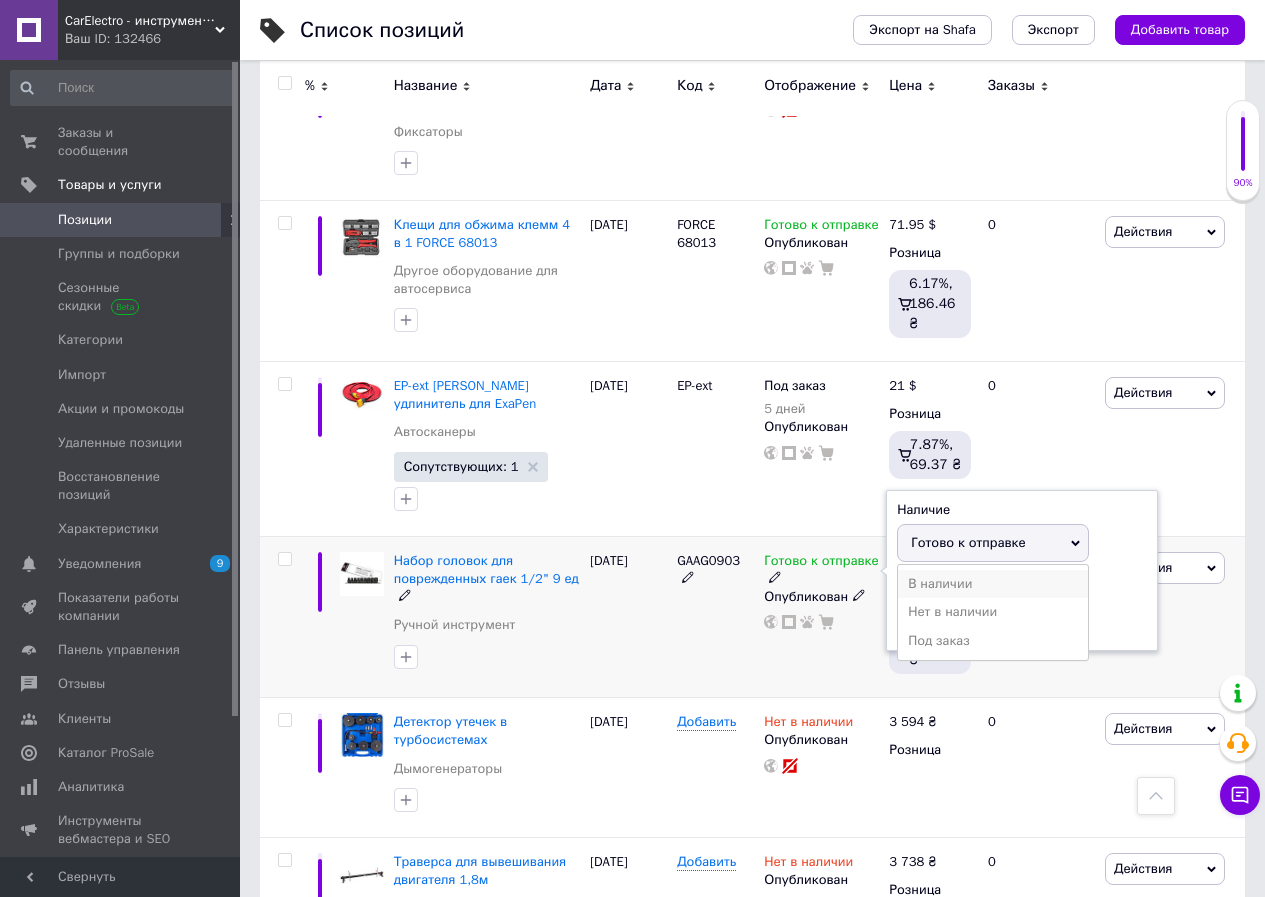 click on "В наличии" at bounding box center (993, 584) 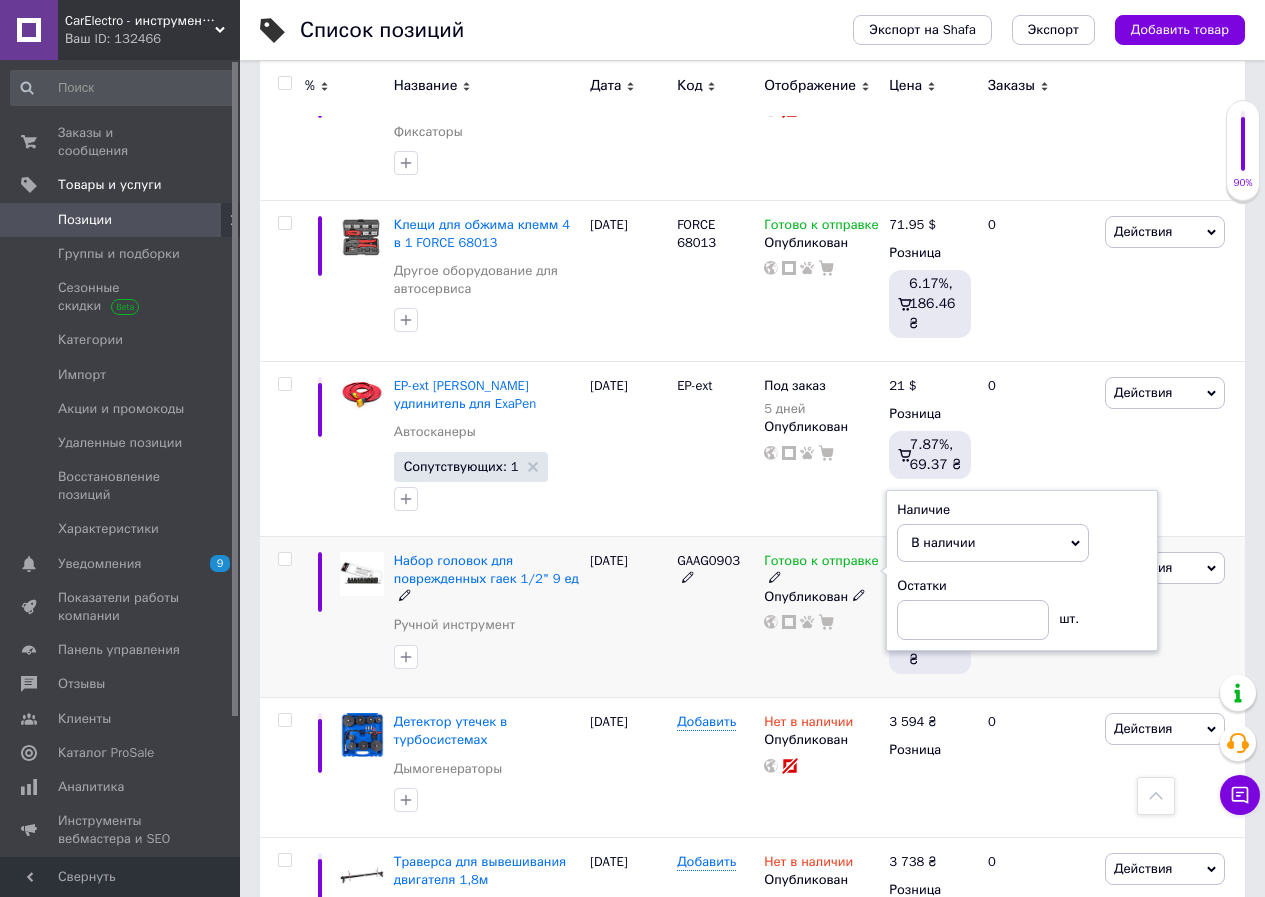 click on "[DATE]" at bounding box center (628, 616) 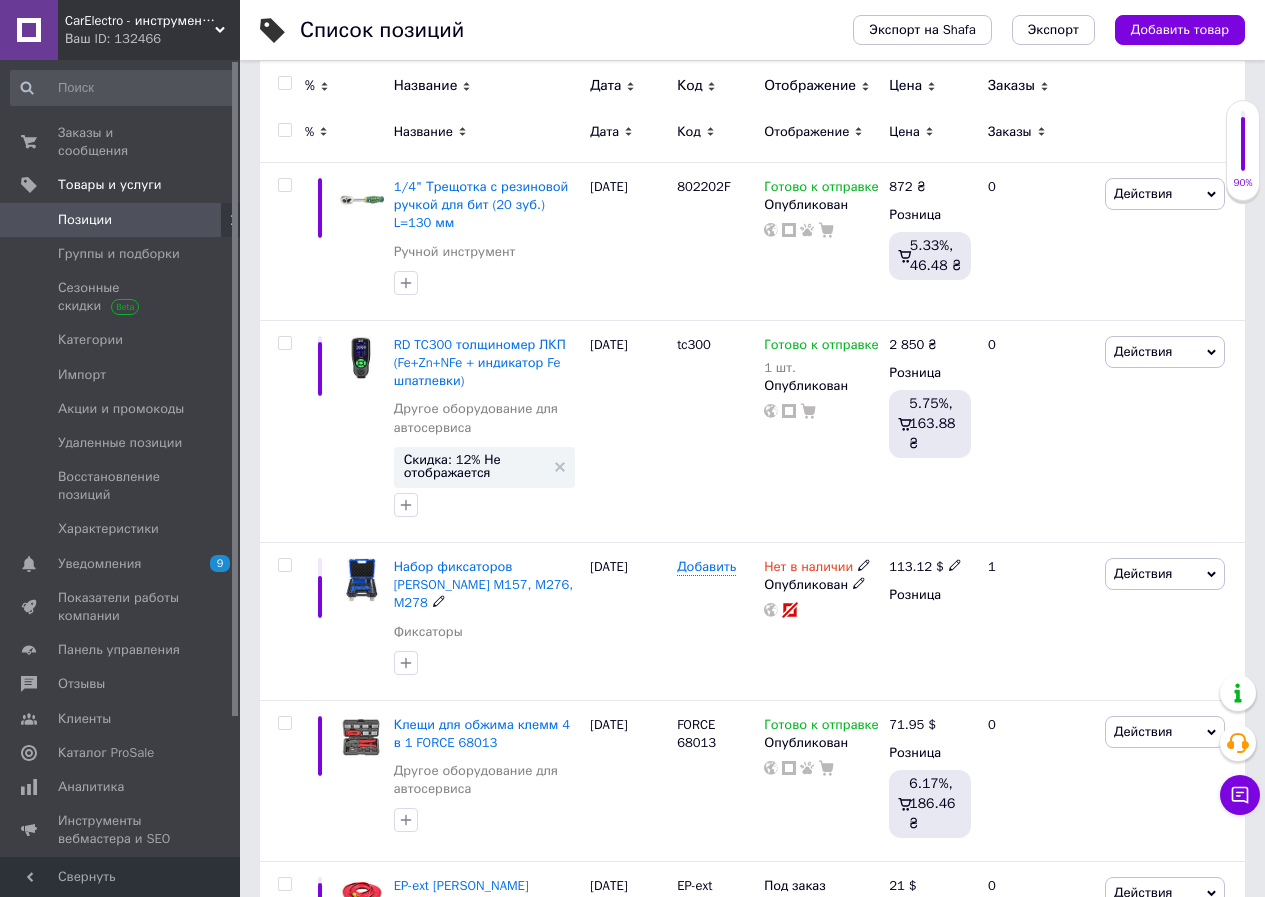 scroll, scrollTop: 0, scrollLeft: 0, axis: both 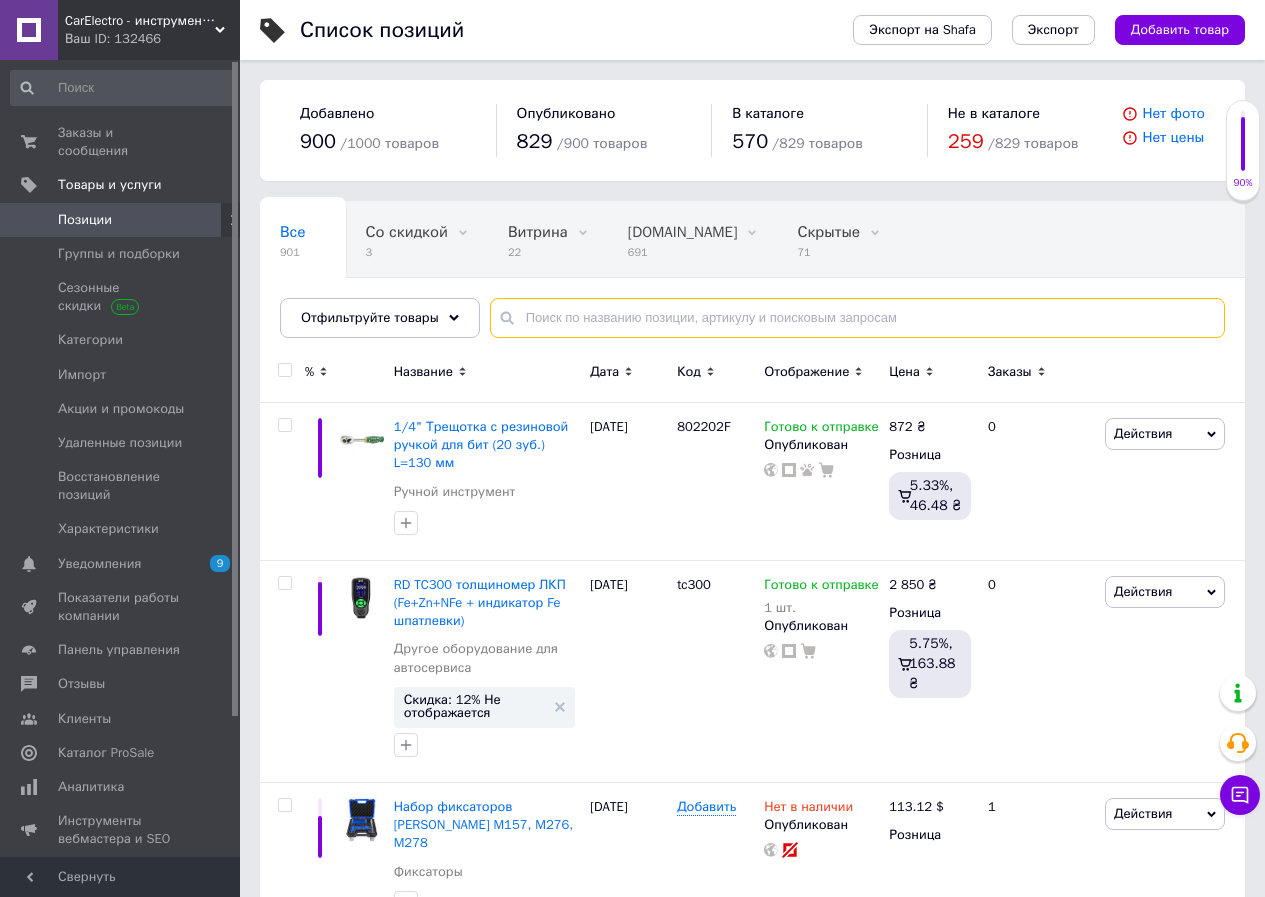 click at bounding box center [857, 318] 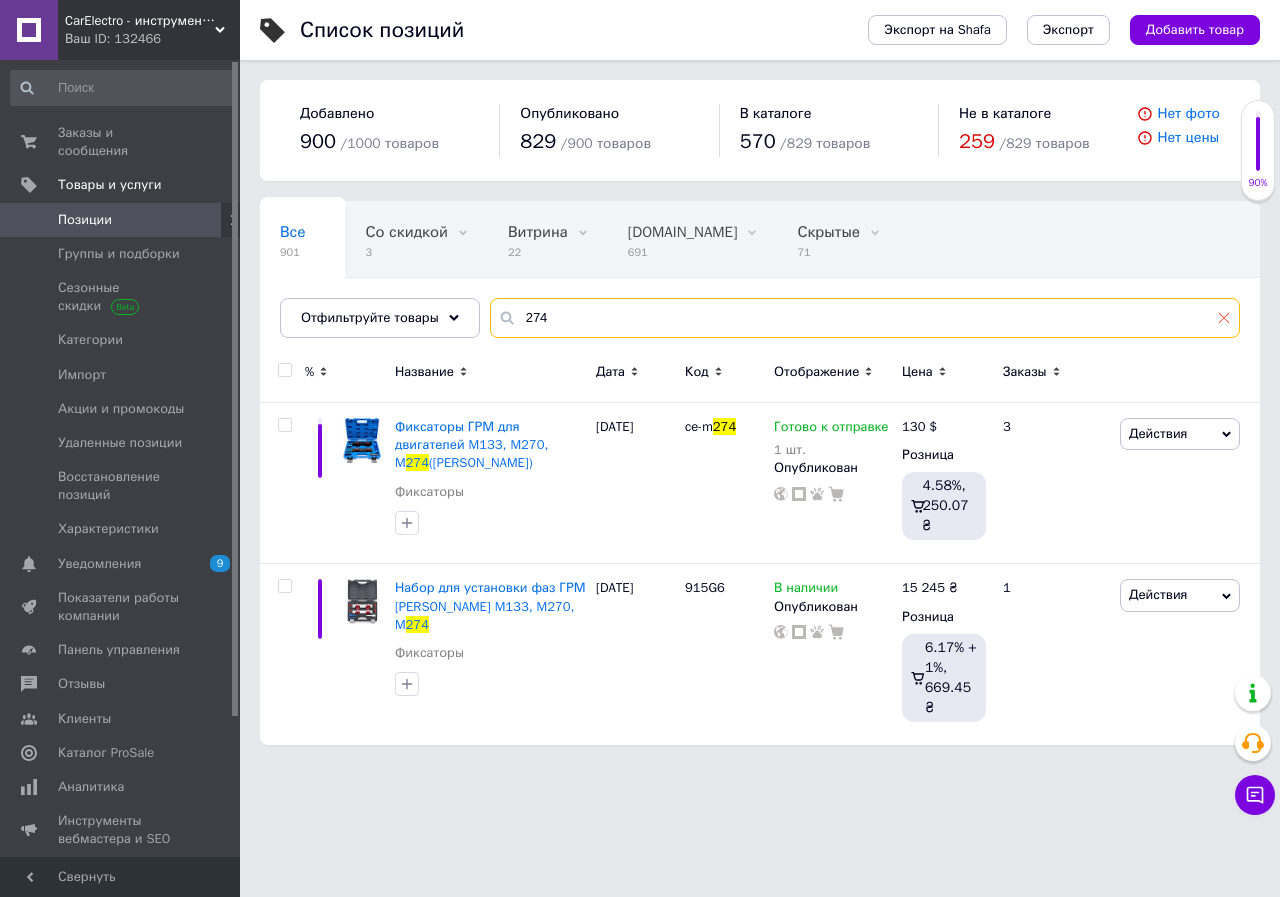 type on "274" 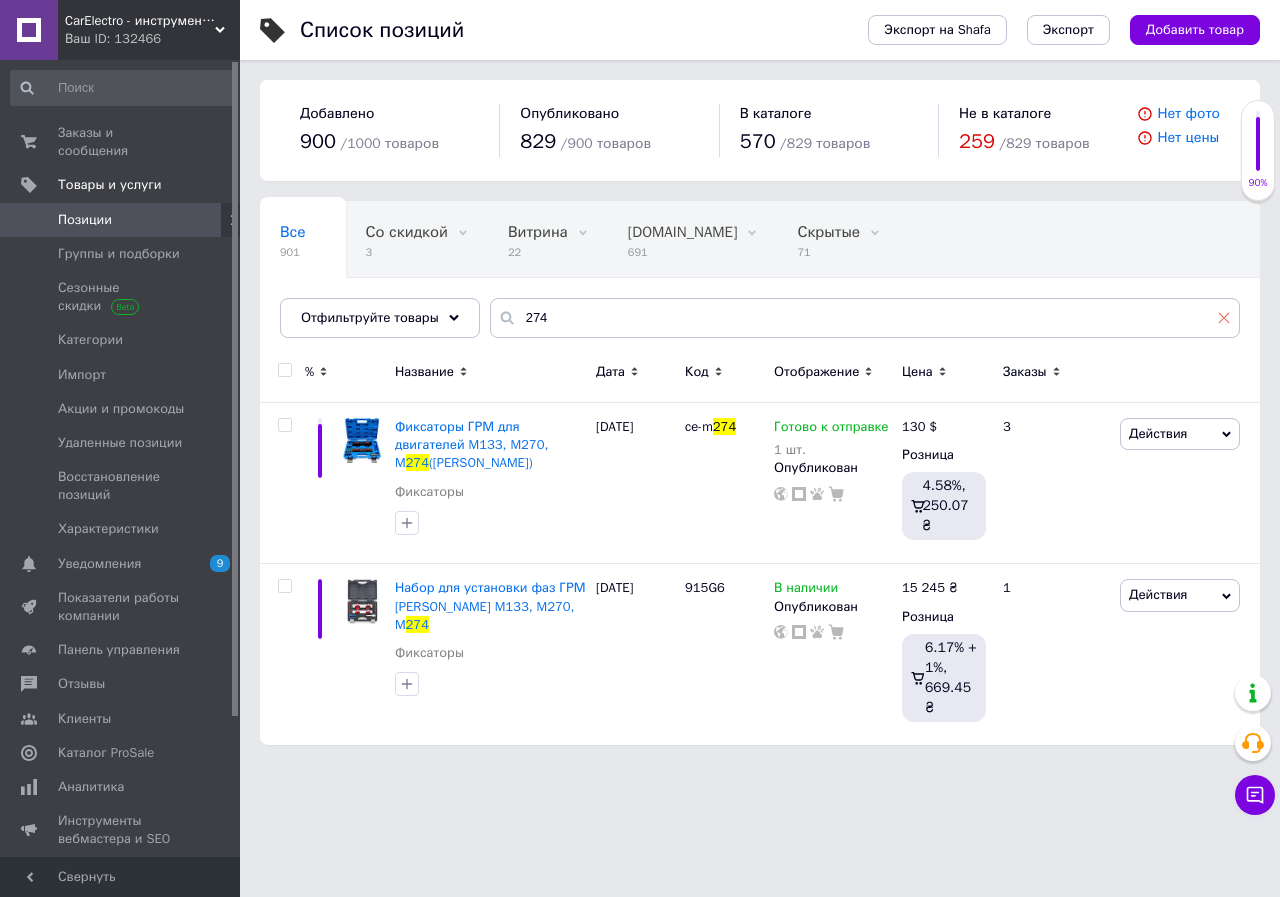 click 